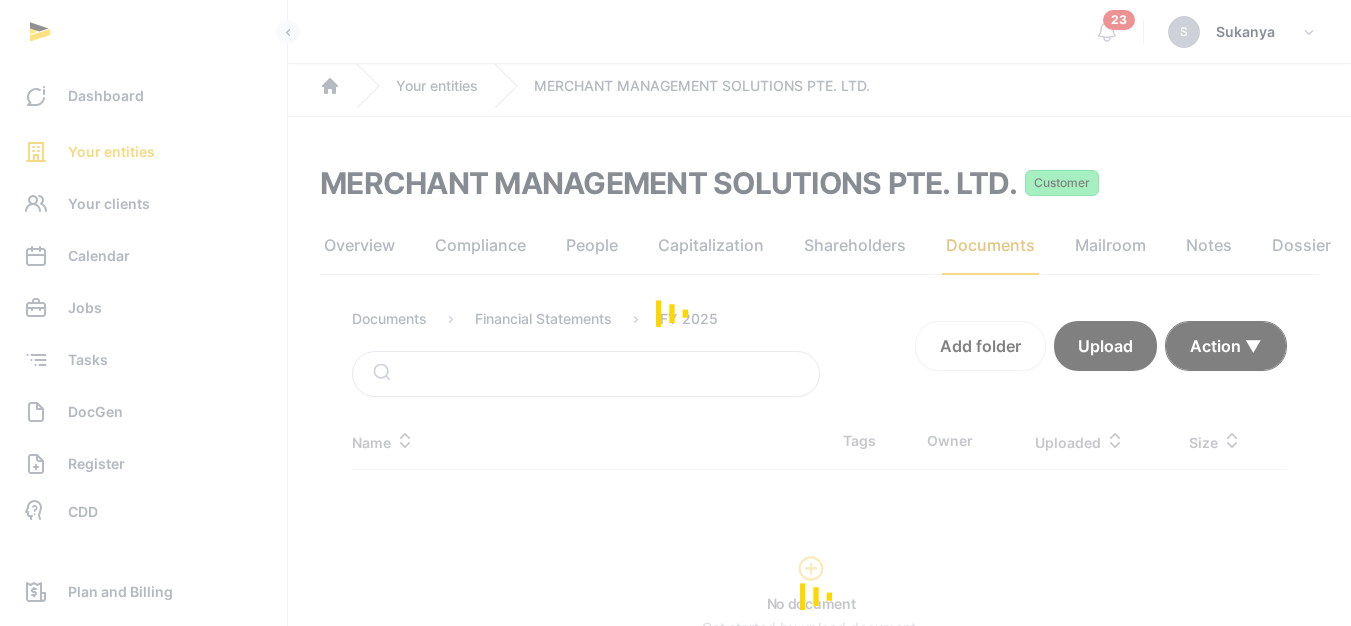 scroll, scrollTop: 0, scrollLeft: 0, axis: both 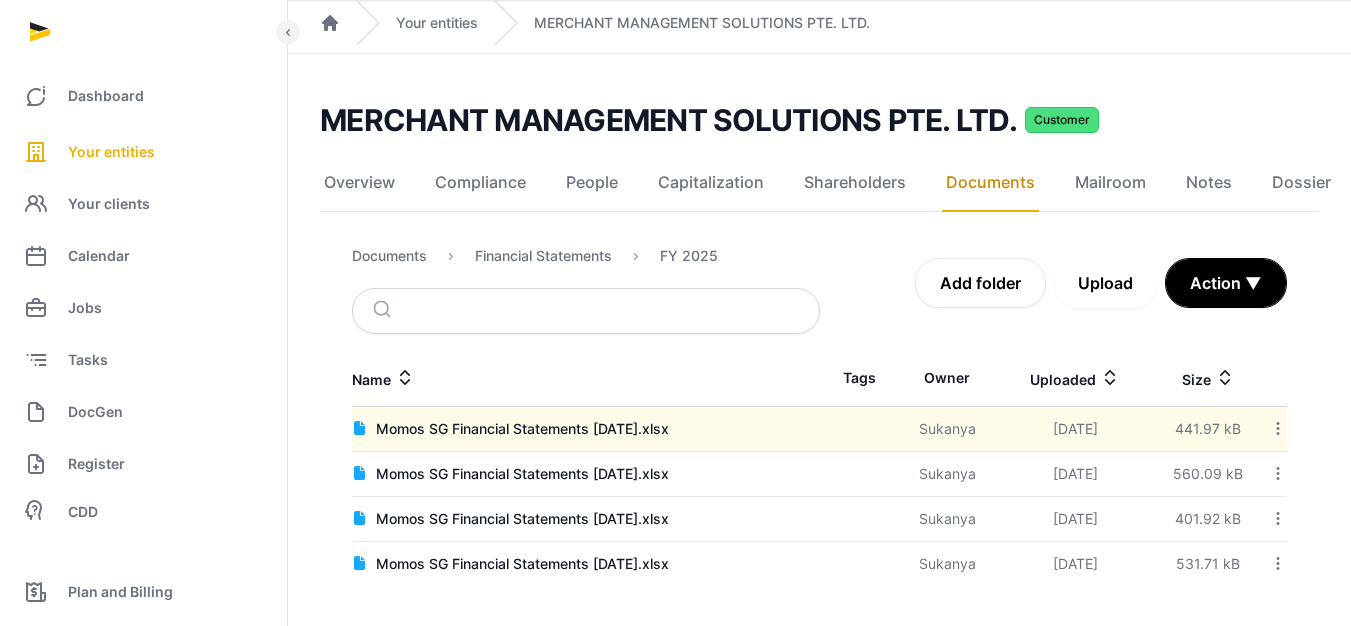 click on "Upload" at bounding box center (1105, 283) 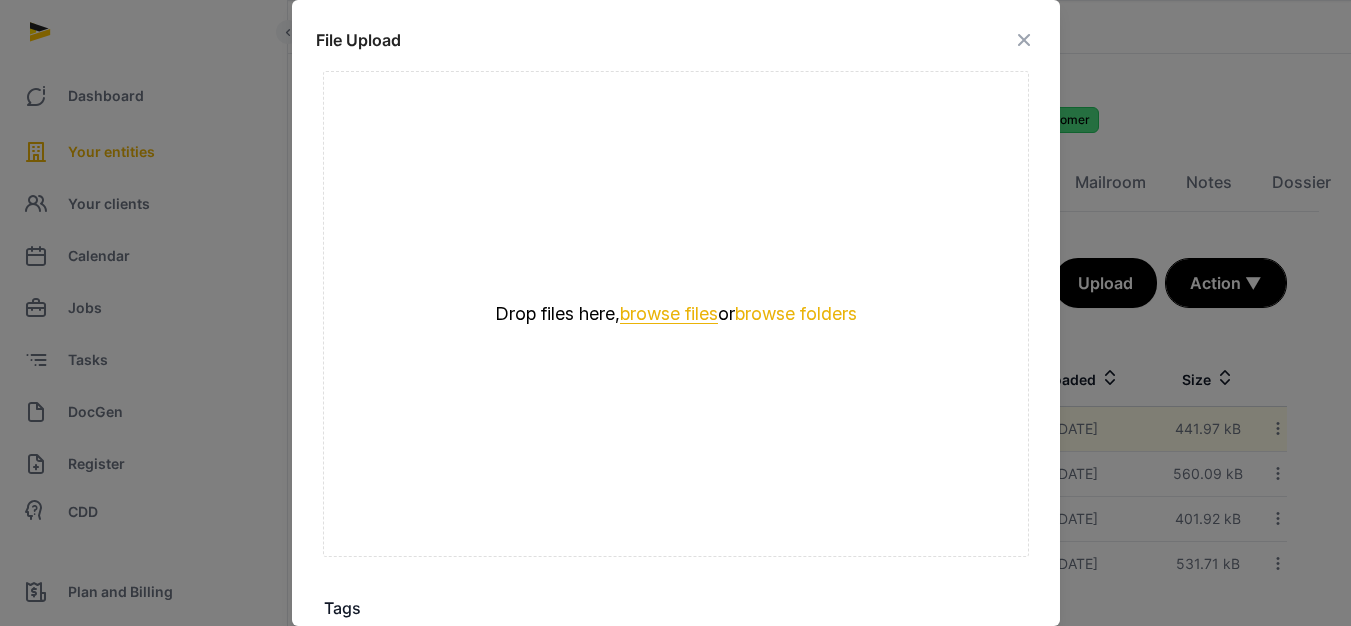 click on "browse files" at bounding box center (669, 314) 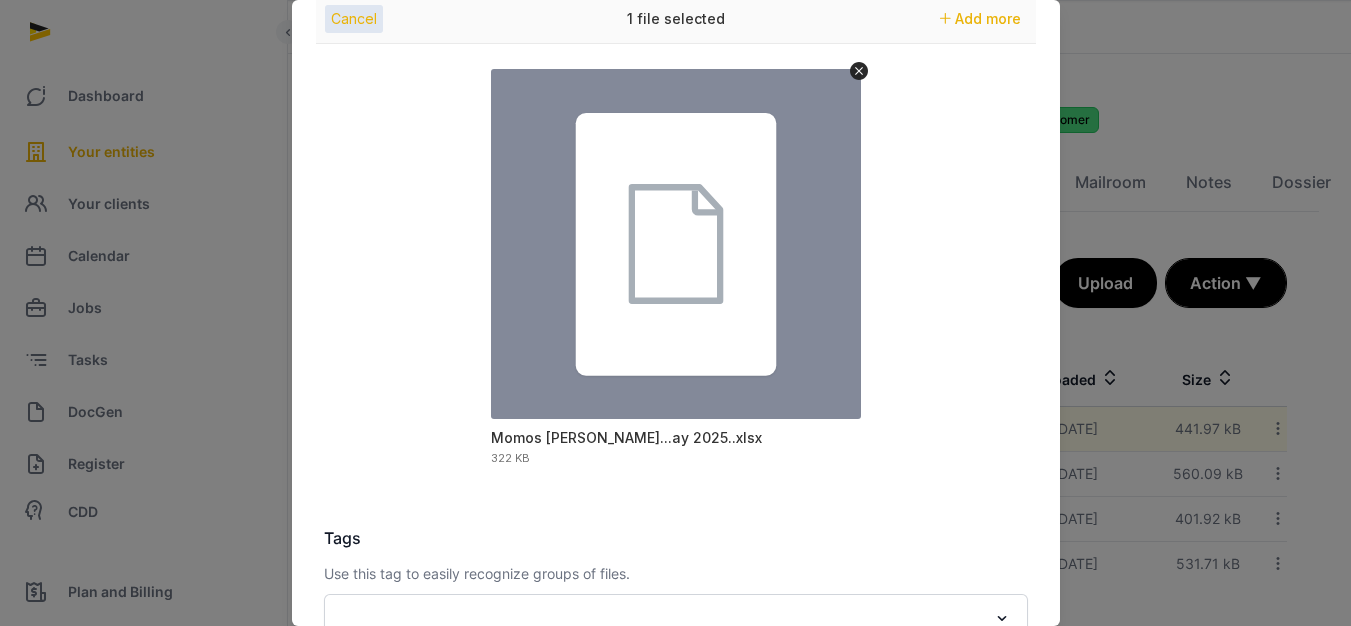 scroll, scrollTop: 300, scrollLeft: 0, axis: vertical 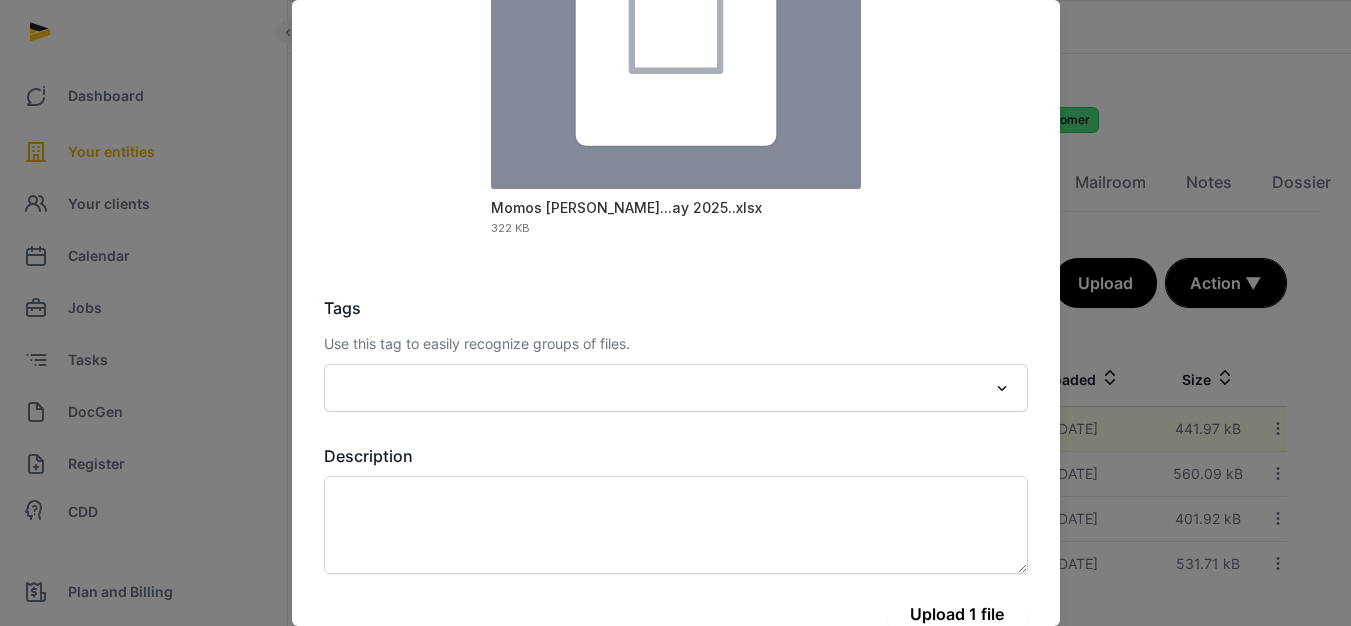 click on "Upload 1 file" at bounding box center [957, 614] 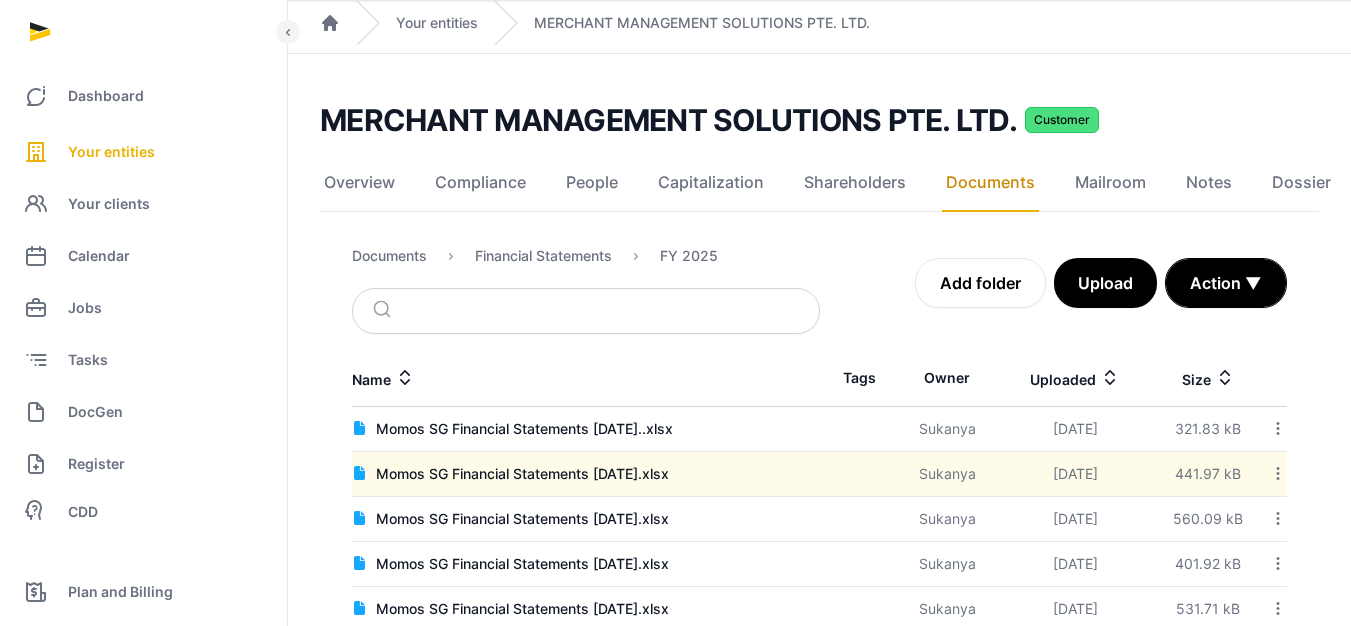 click 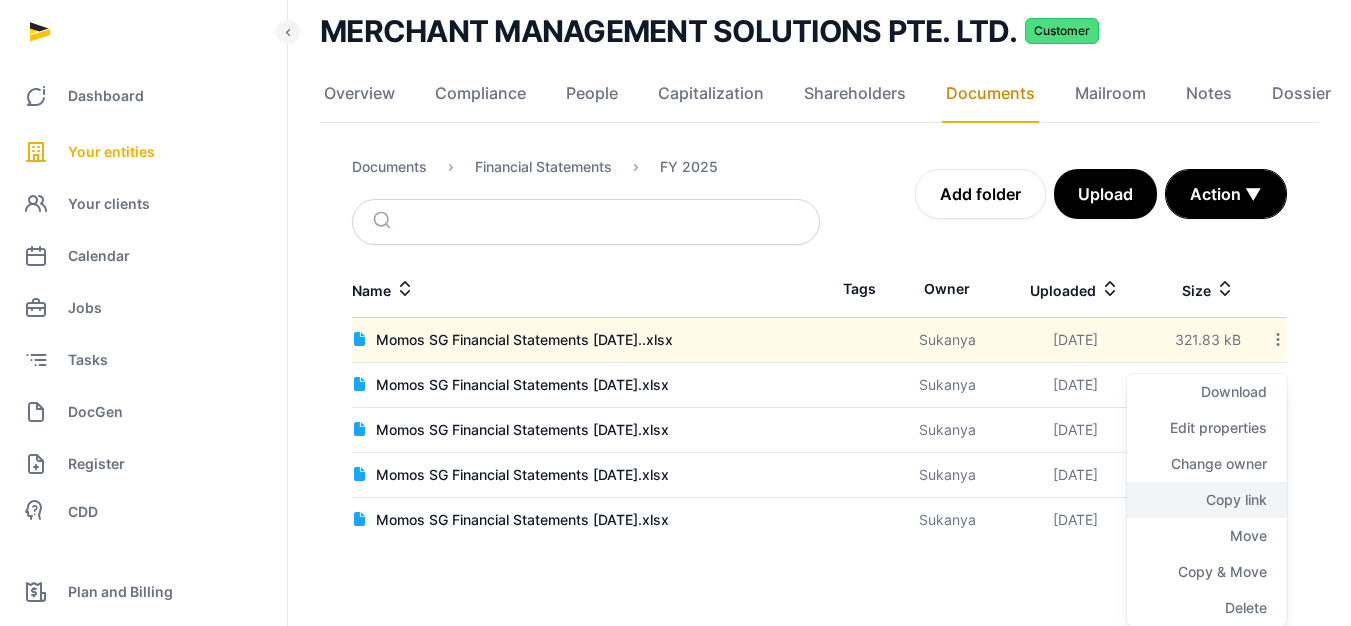 click on "Copy link" 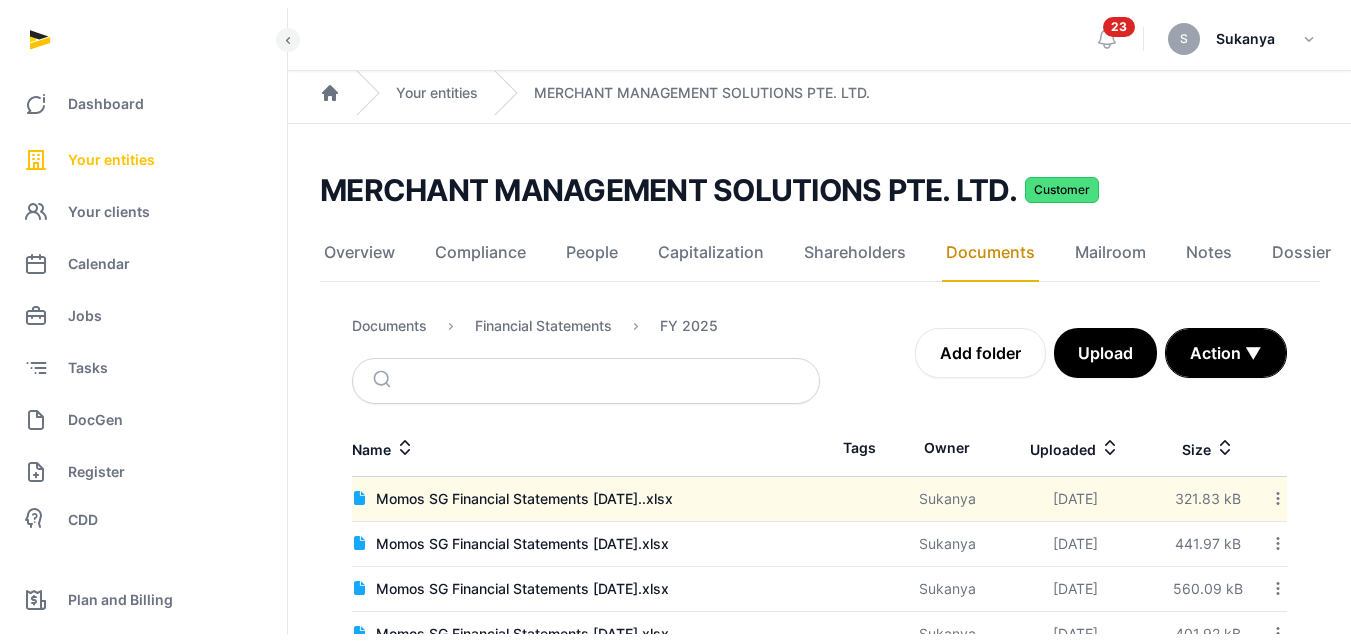 scroll, scrollTop: 0, scrollLeft: 0, axis: both 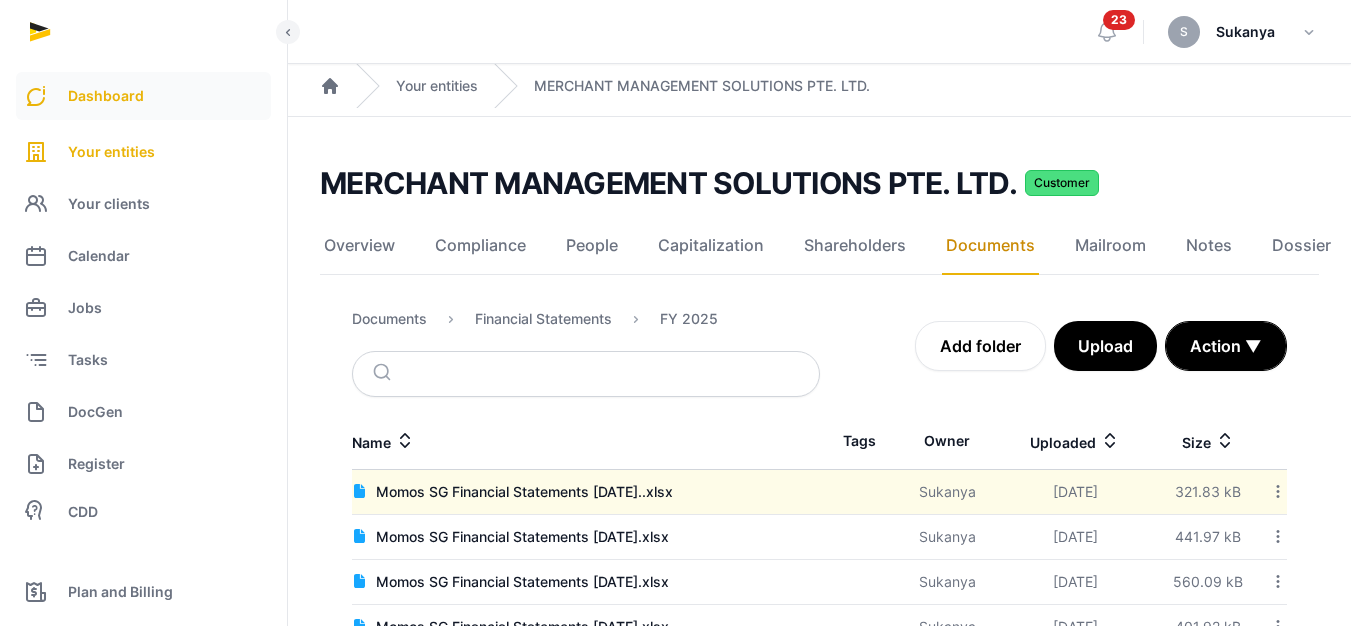 click on "Dashboard" at bounding box center (143, 96) 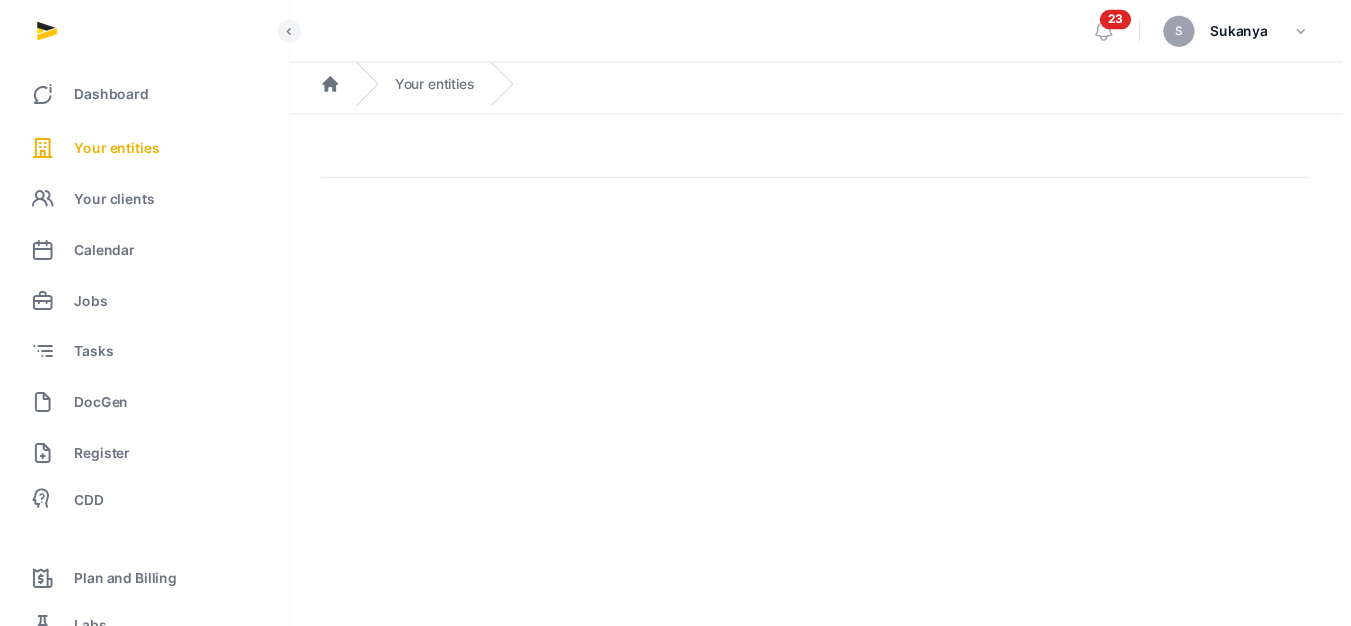 scroll, scrollTop: 0, scrollLeft: 0, axis: both 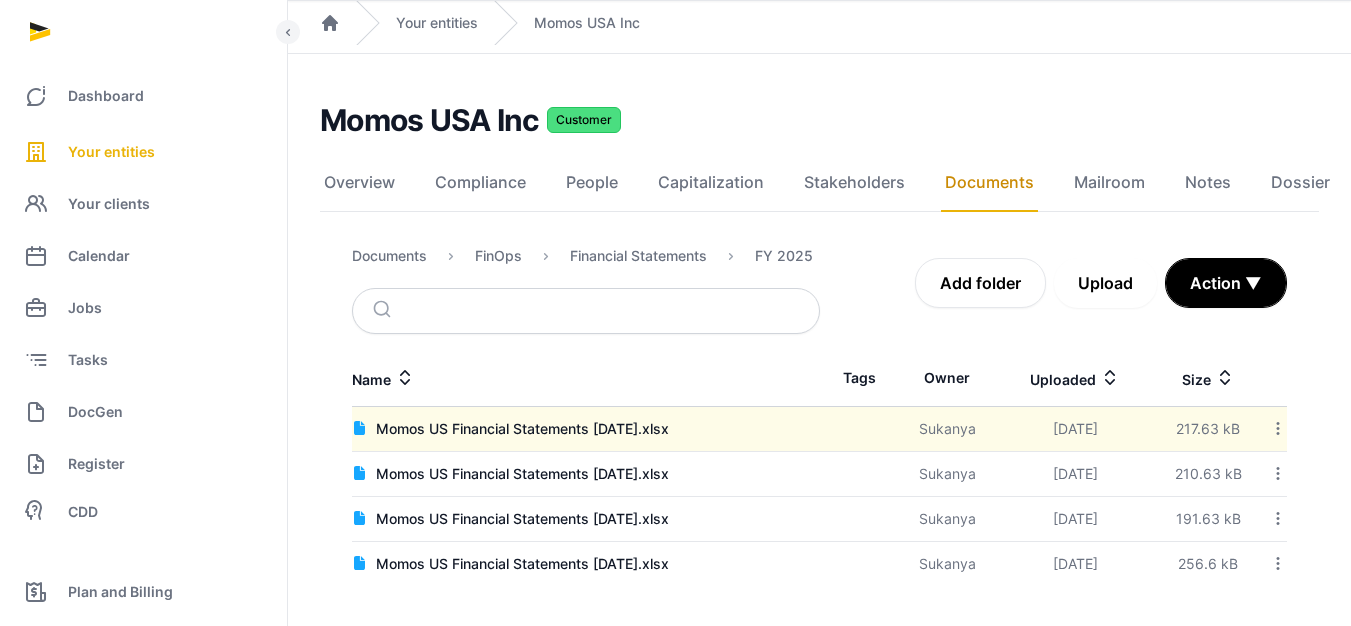 click on "Upload" at bounding box center [1105, 283] 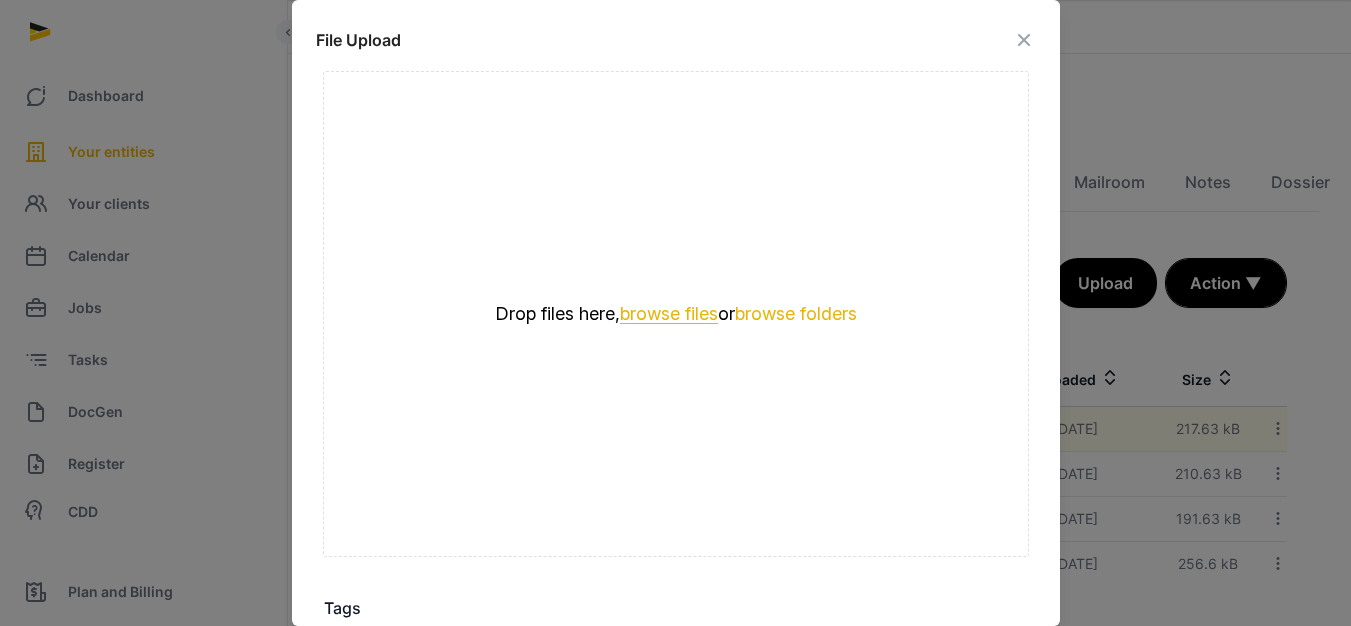 click on "browse files" at bounding box center (669, 314) 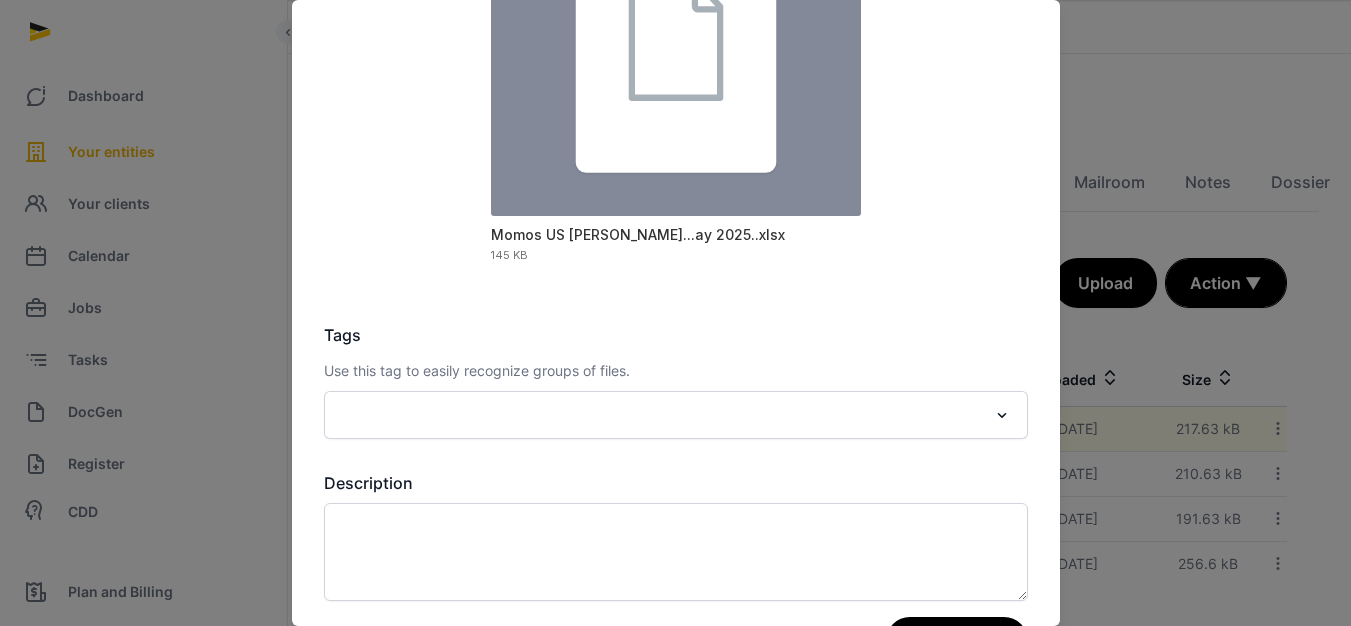 scroll, scrollTop: 337, scrollLeft: 0, axis: vertical 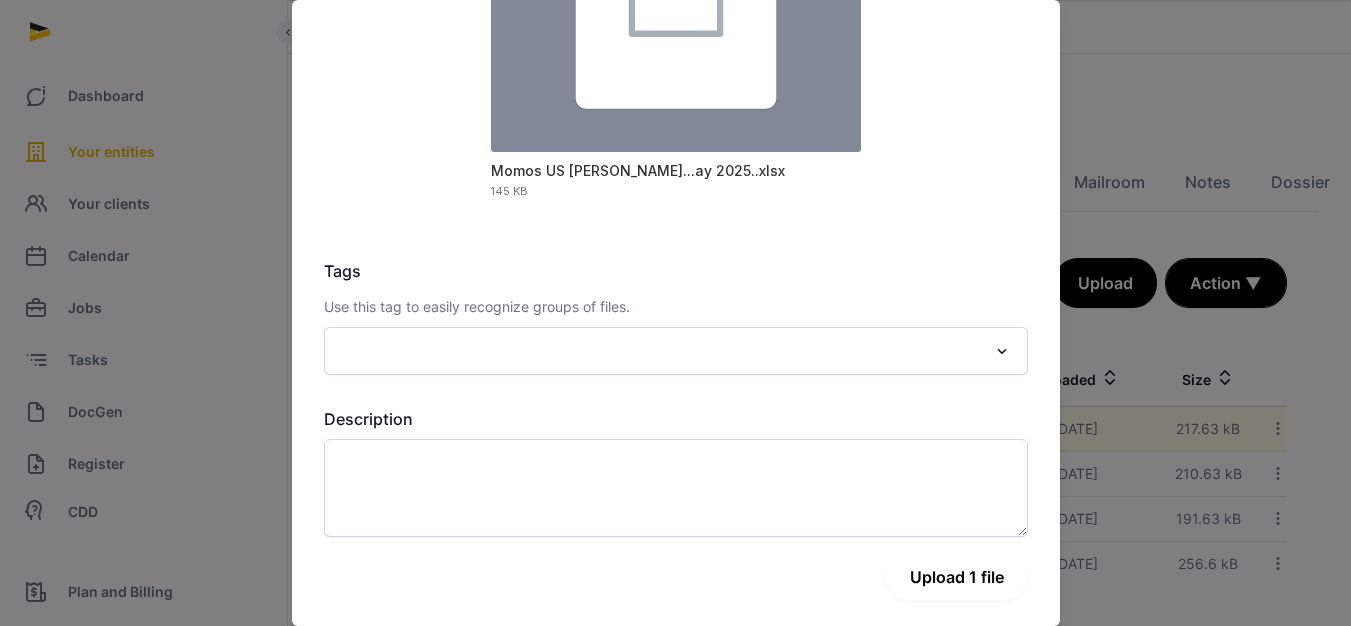 click on "Upload 1 file" at bounding box center [957, 577] 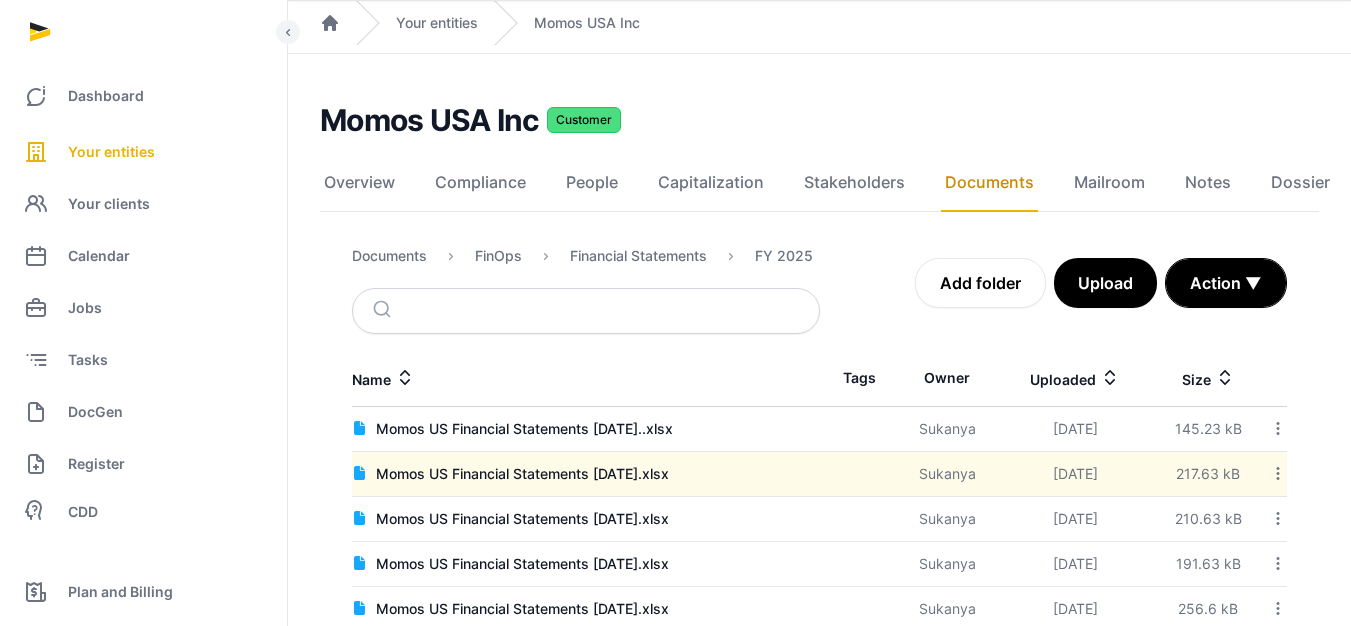 click 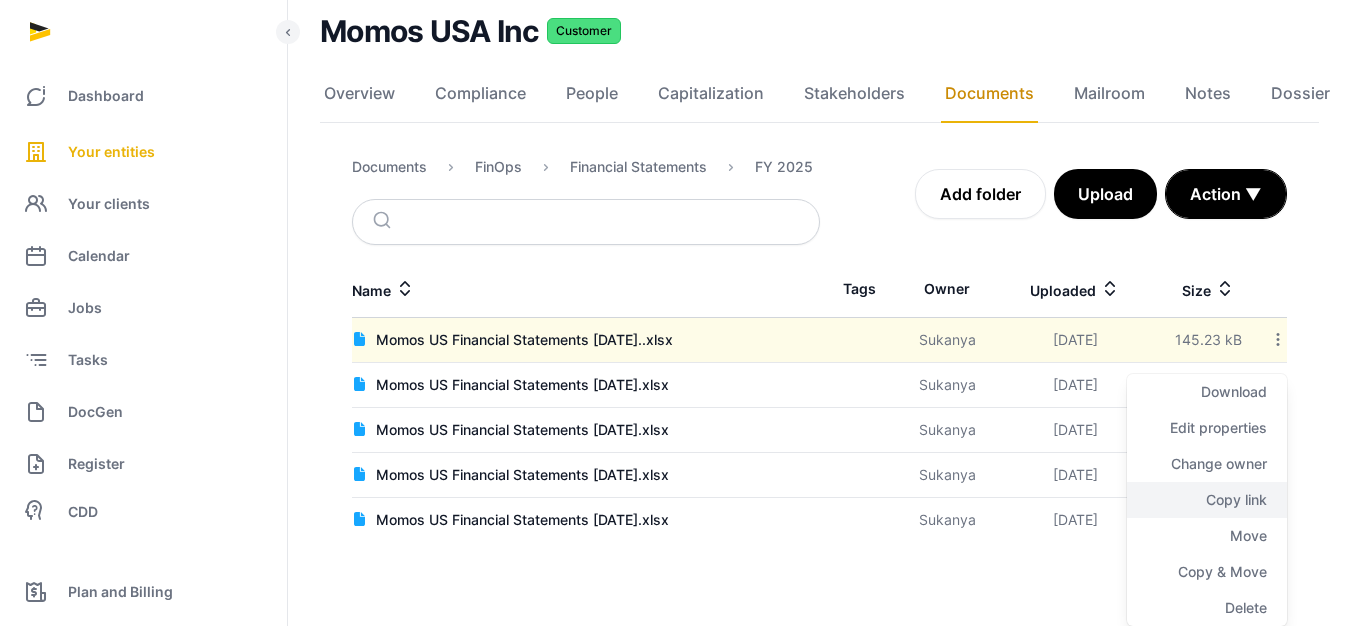 click on "Copy link" 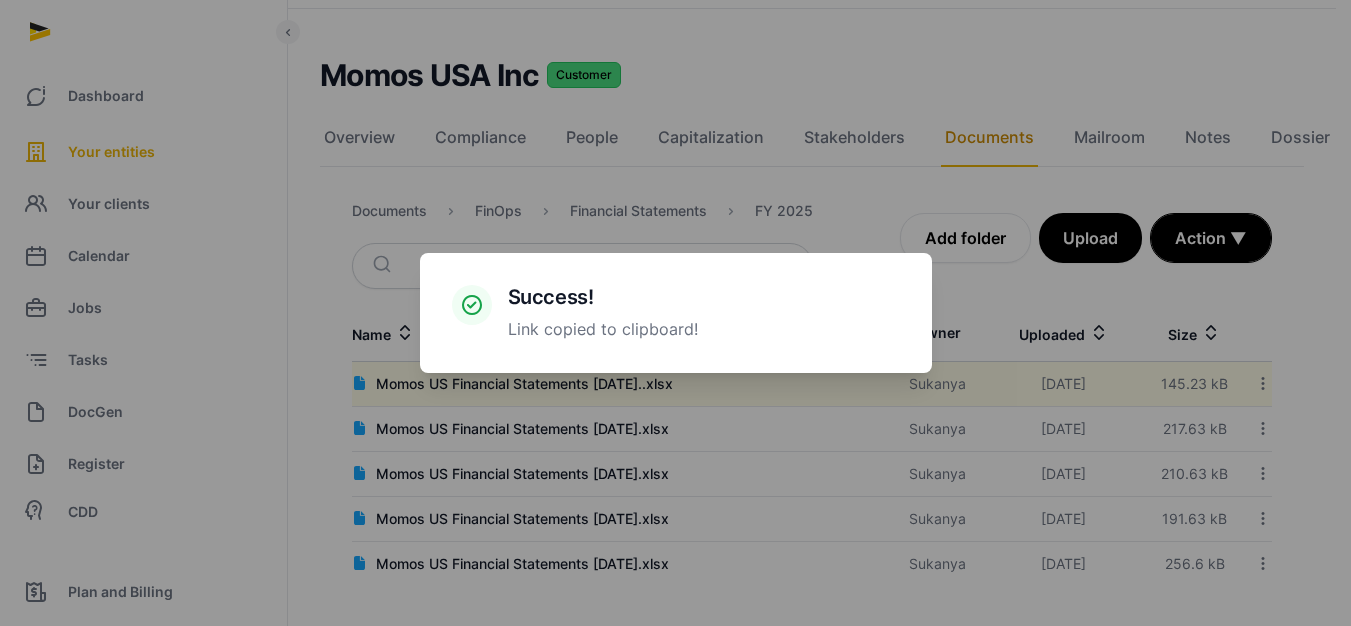 scroll, scrollTop: 93, scrollLeft: 0, axis: vertical 